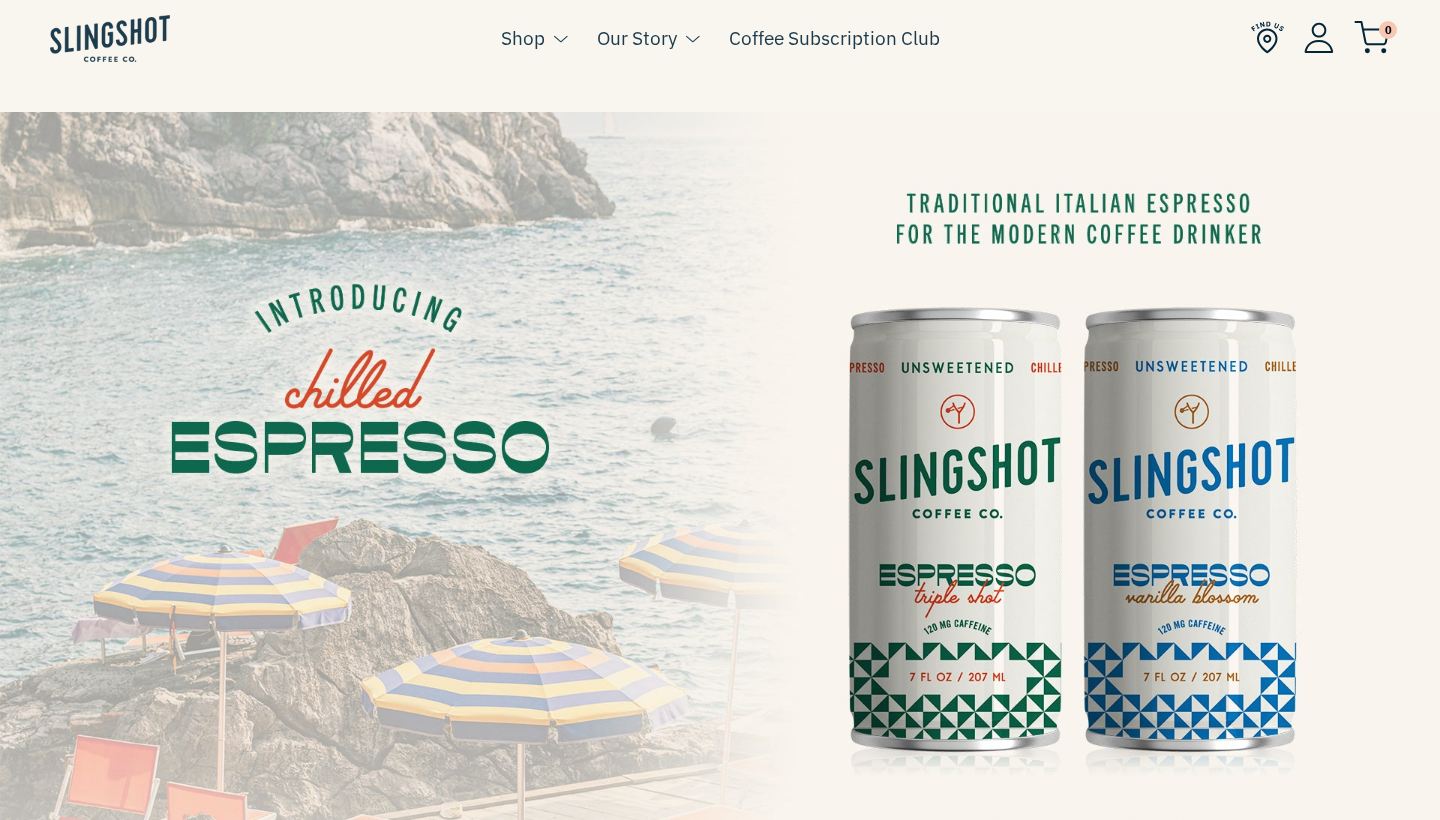 scroll, scrollTop: 0, scrollLeft: 0, axis: both 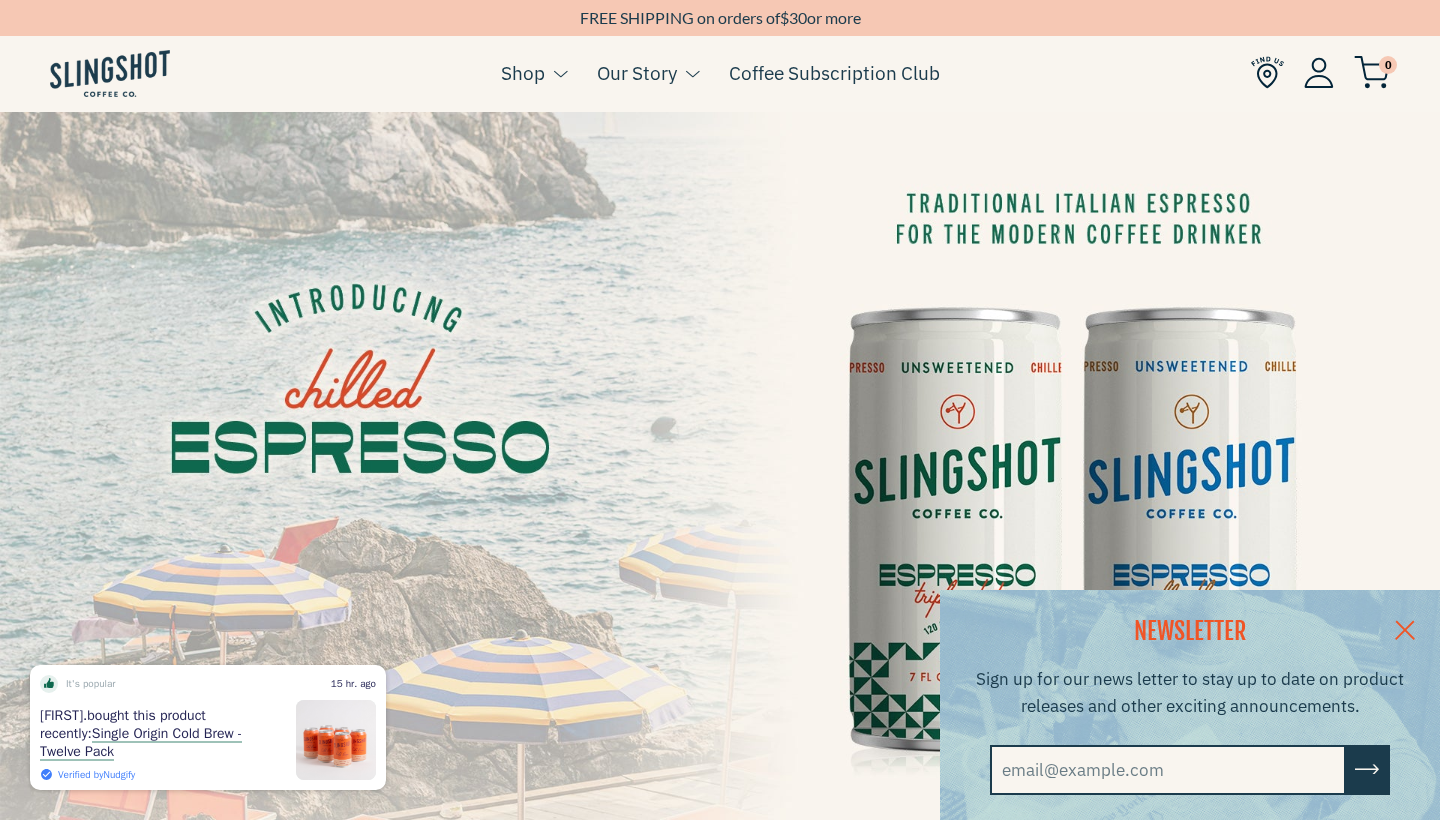 click at bounding box center (1168, 770) 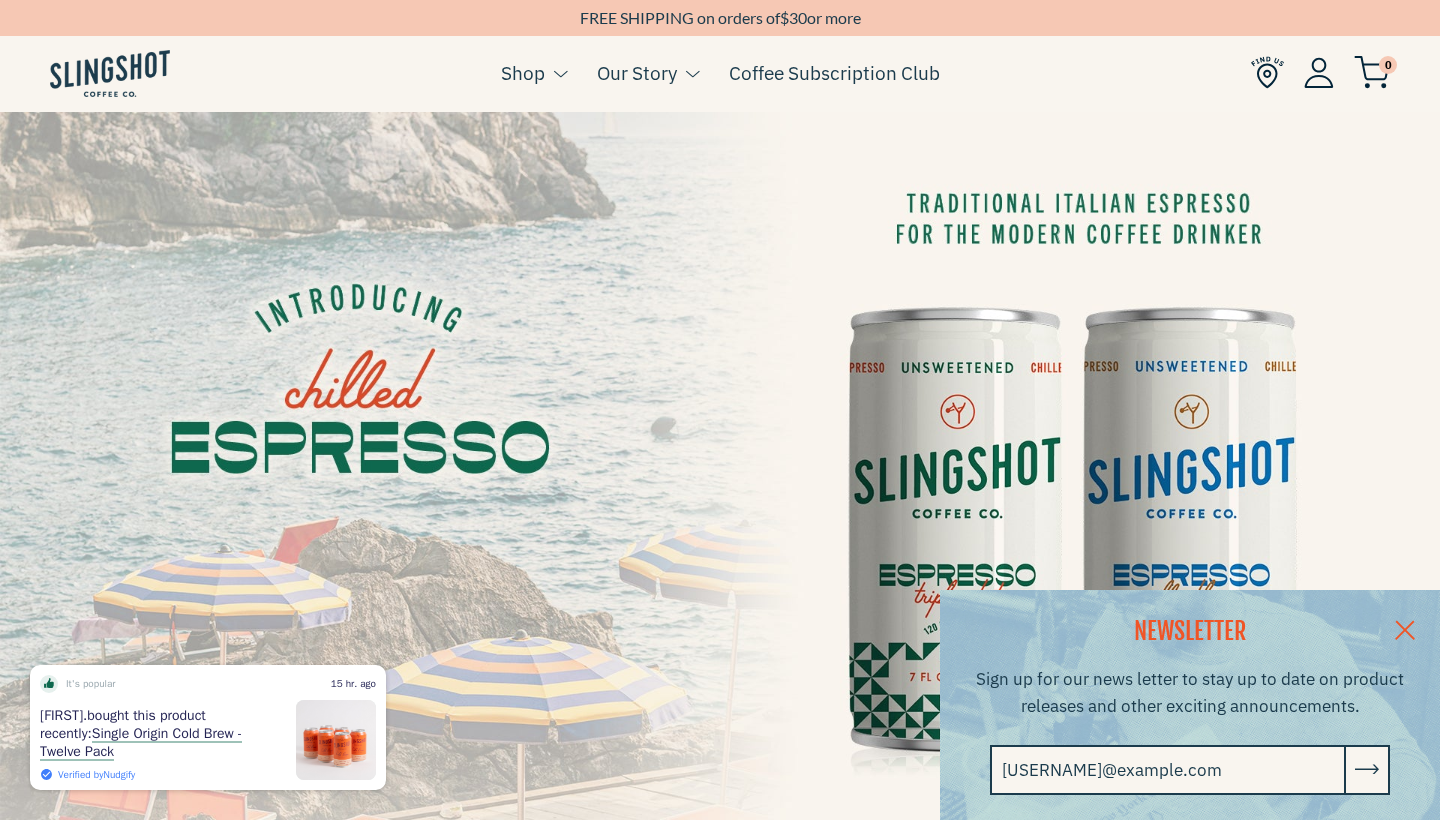 click at bounding box center [1367, 771] 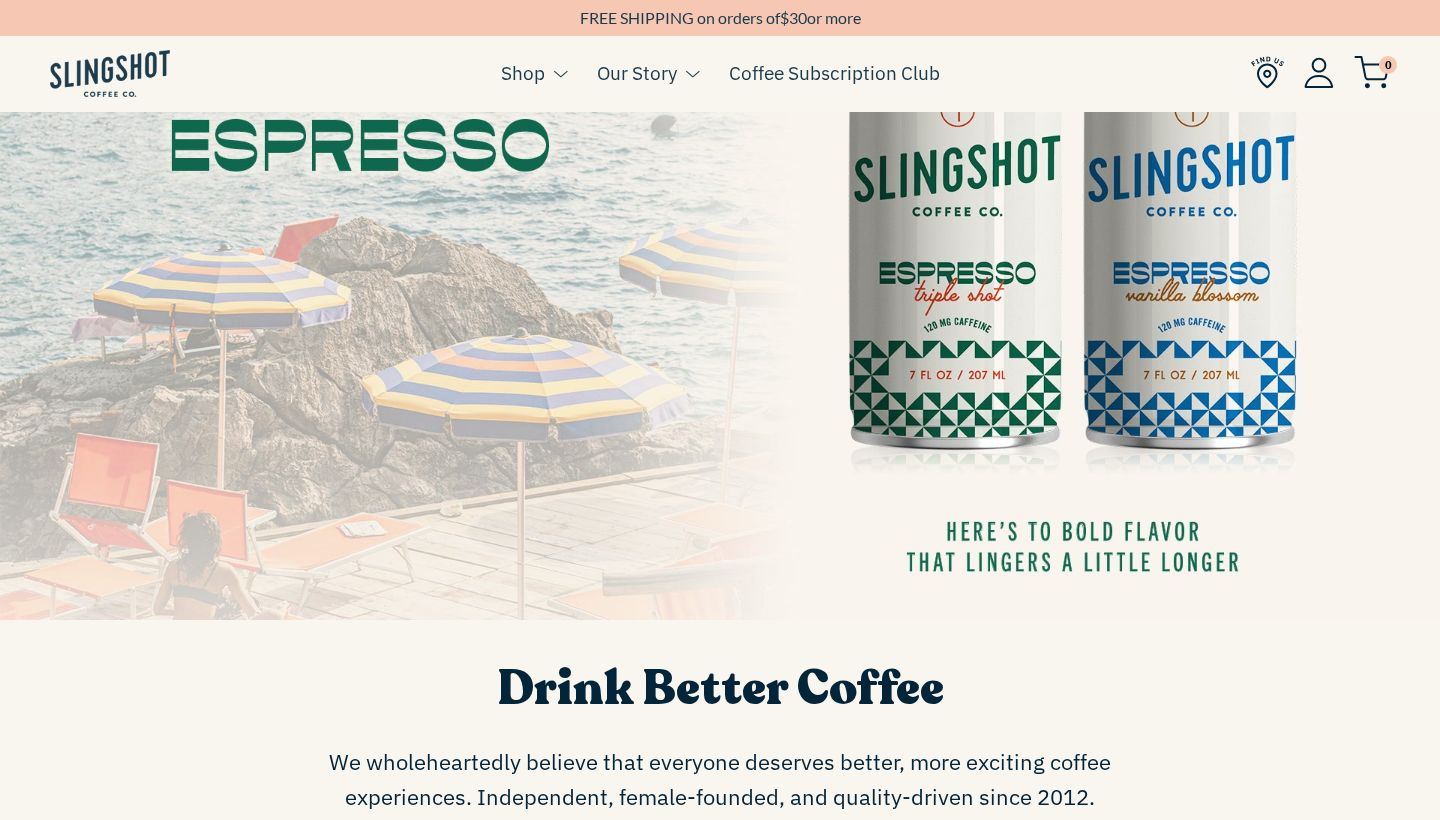 scroll, scrollTop: 309, scrollLeft: 0, axis: vertical 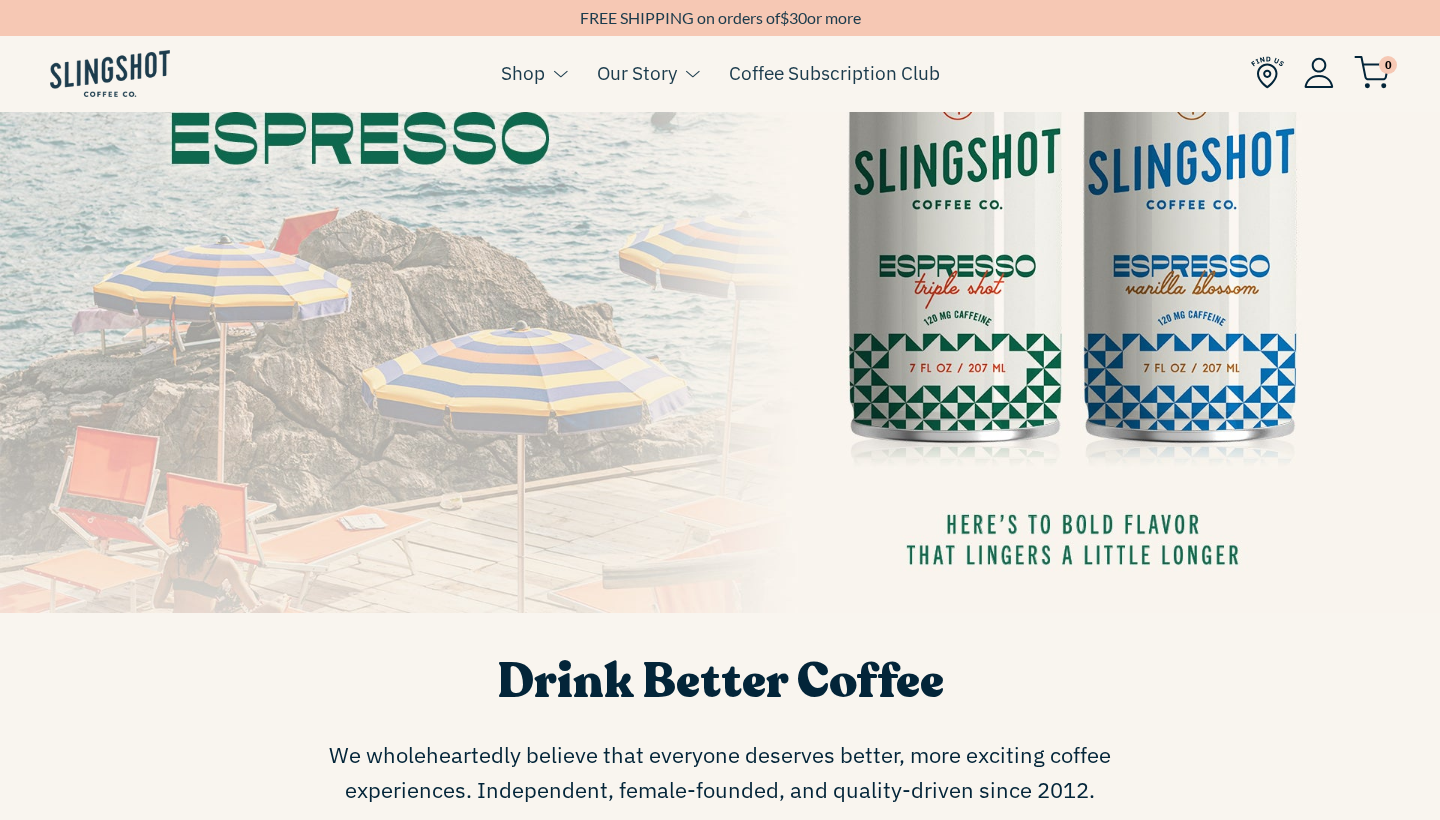click at bounding box center [720, 208] 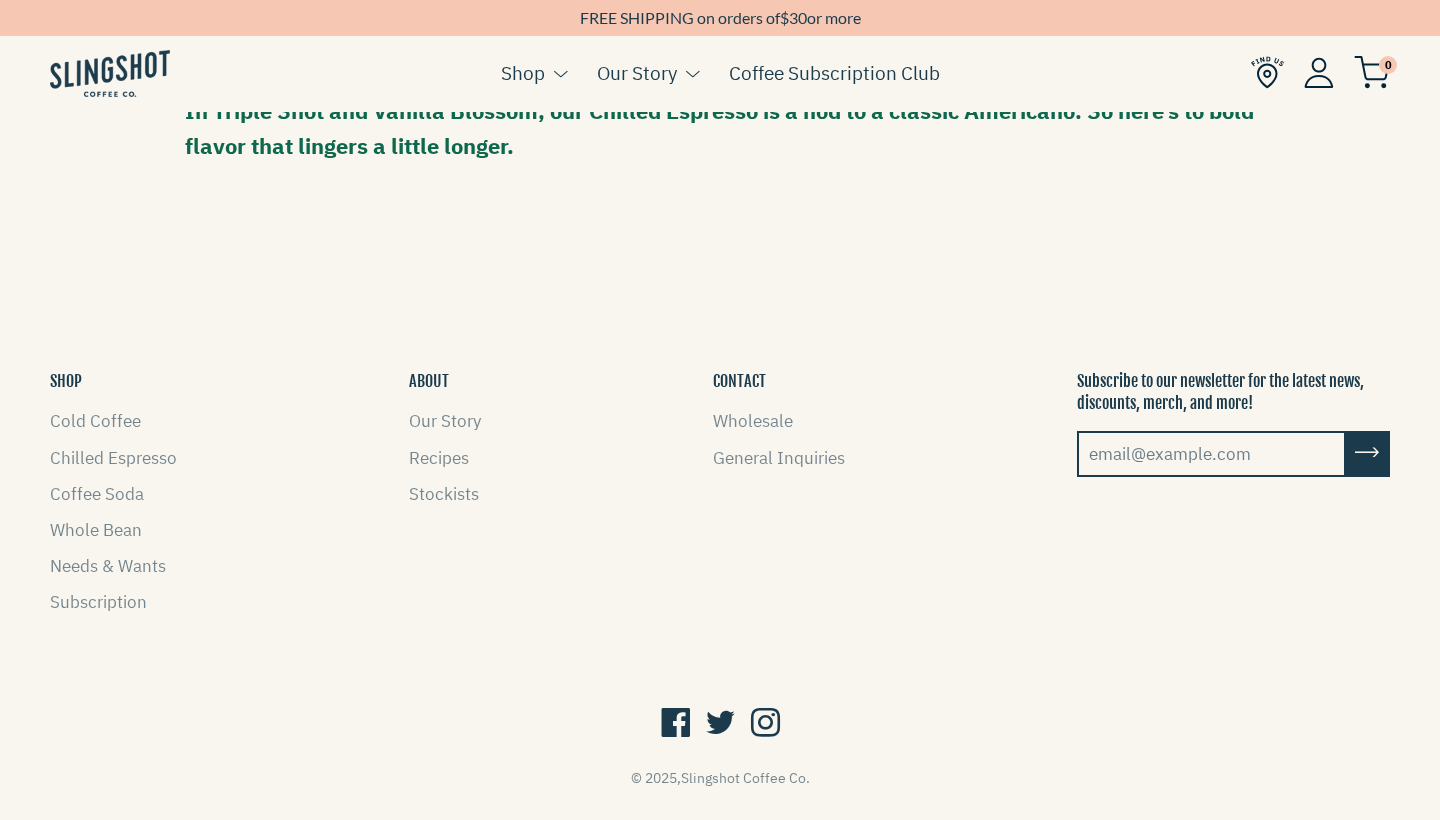 scroll, scrollTop: 1743, scrollLeft: 0, axis: vertical 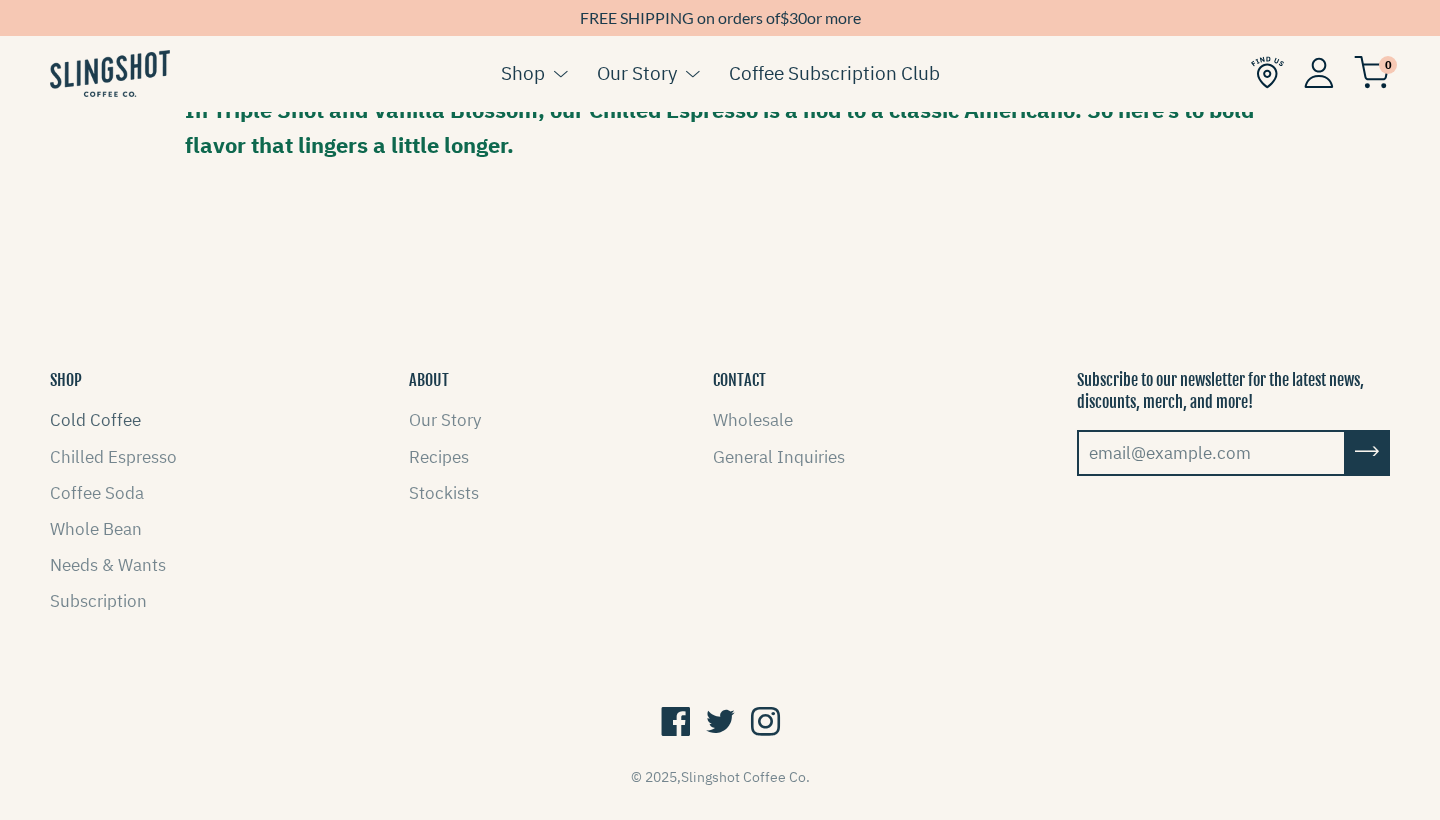 click on "Cold Coffee" at bounding box center (95, 420) 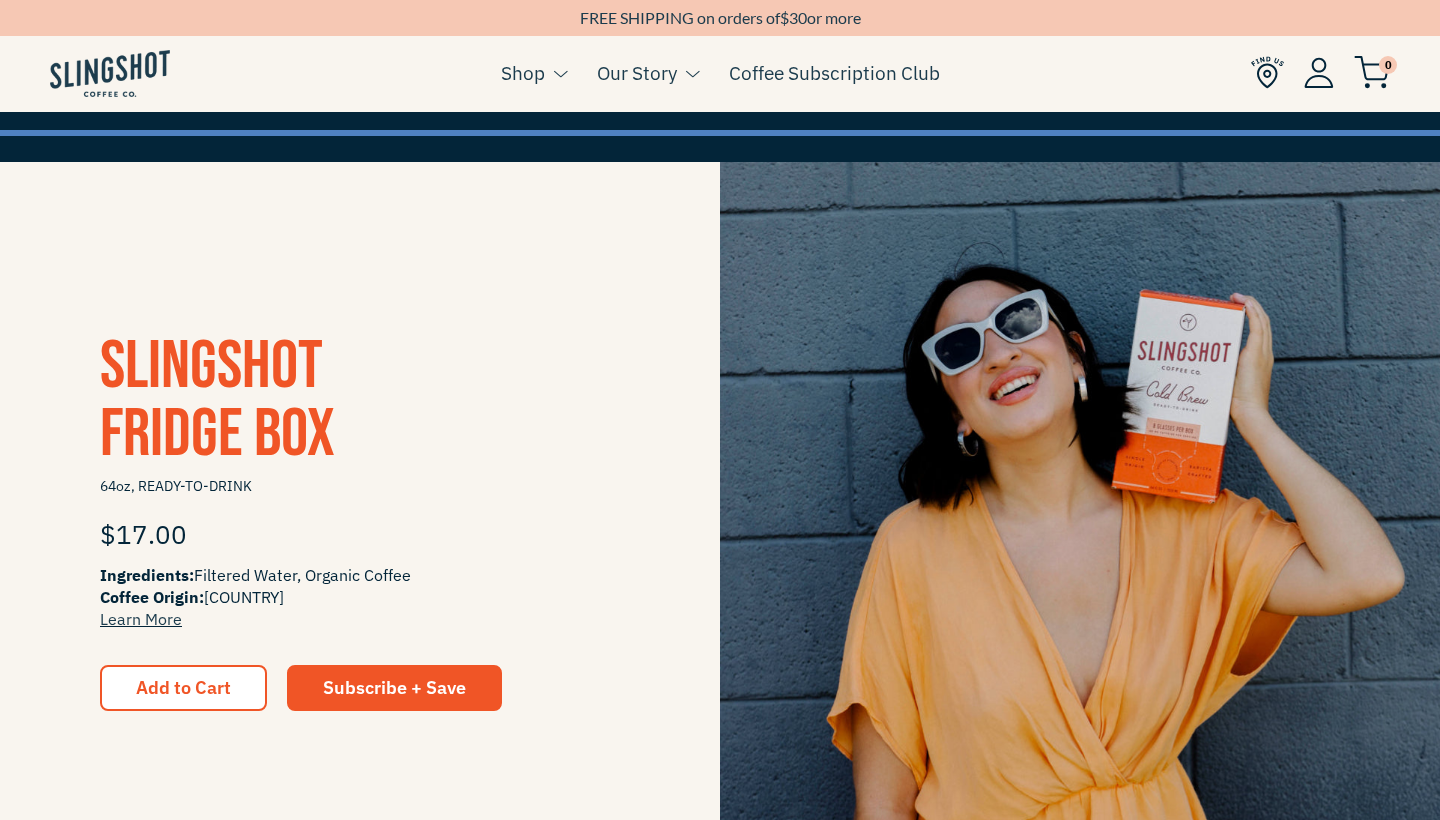 scroll, scrollTop: 321, scrollLeft: 0, axis: vertical 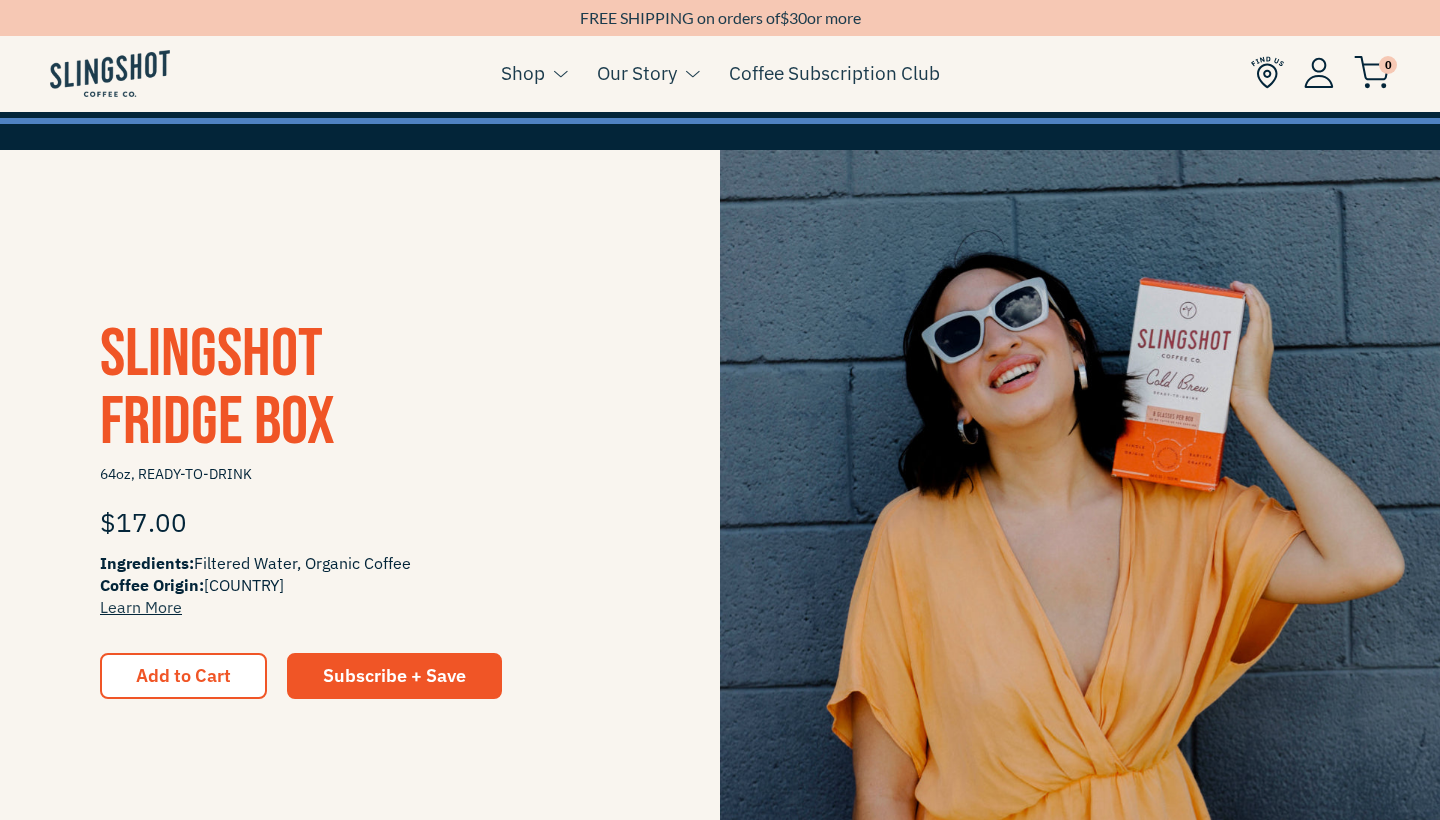 click on "Ingredients:  Filtered Water, Organic Coffee Coffee Origin:  Ethiopia Learn More" at bounding box center (360, 585) 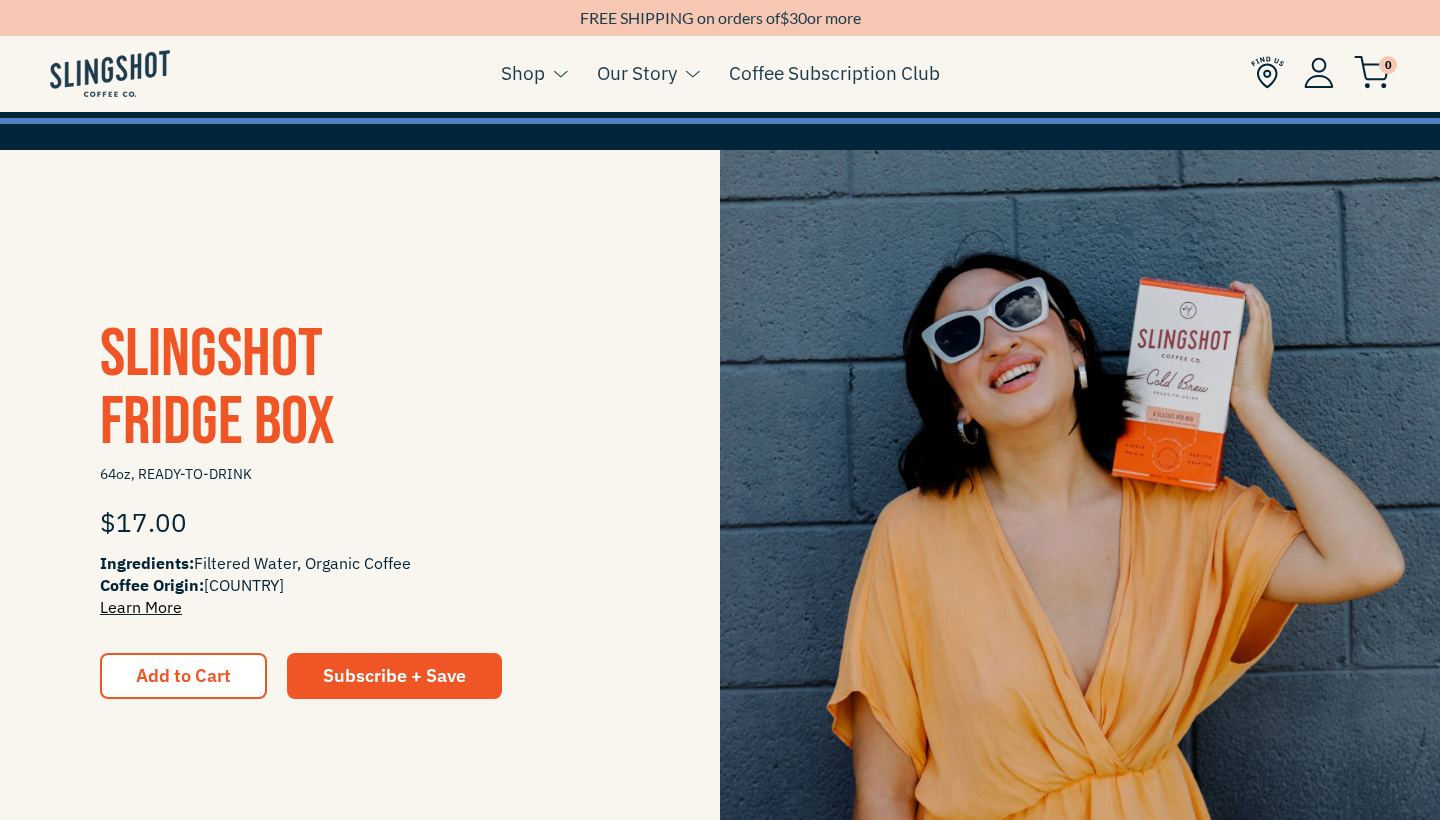 click on "Learn More" at bounding box center (141, 607) 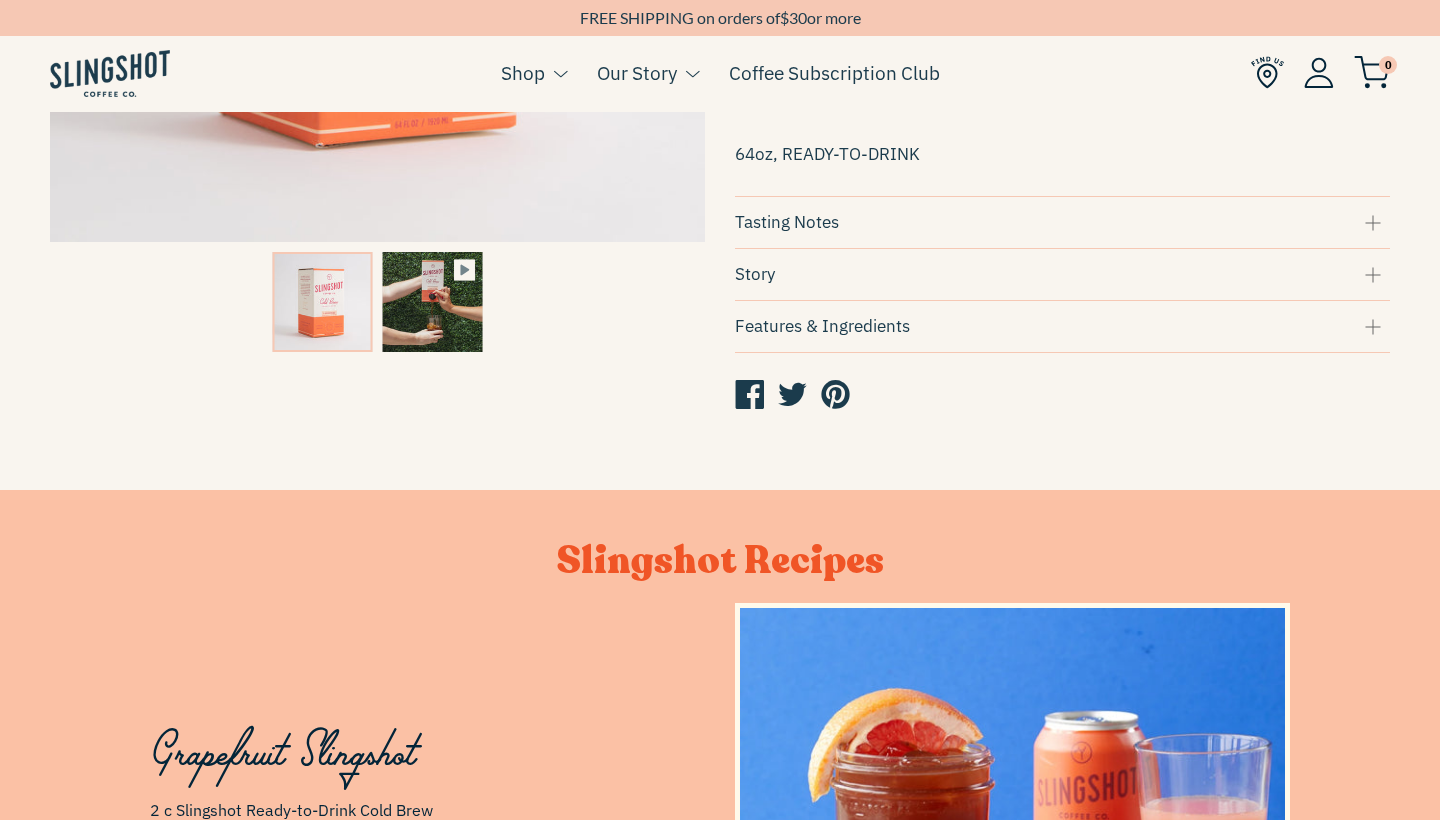 scroll, scrollTop: 524, scrollLeft: 0, axis: vertical 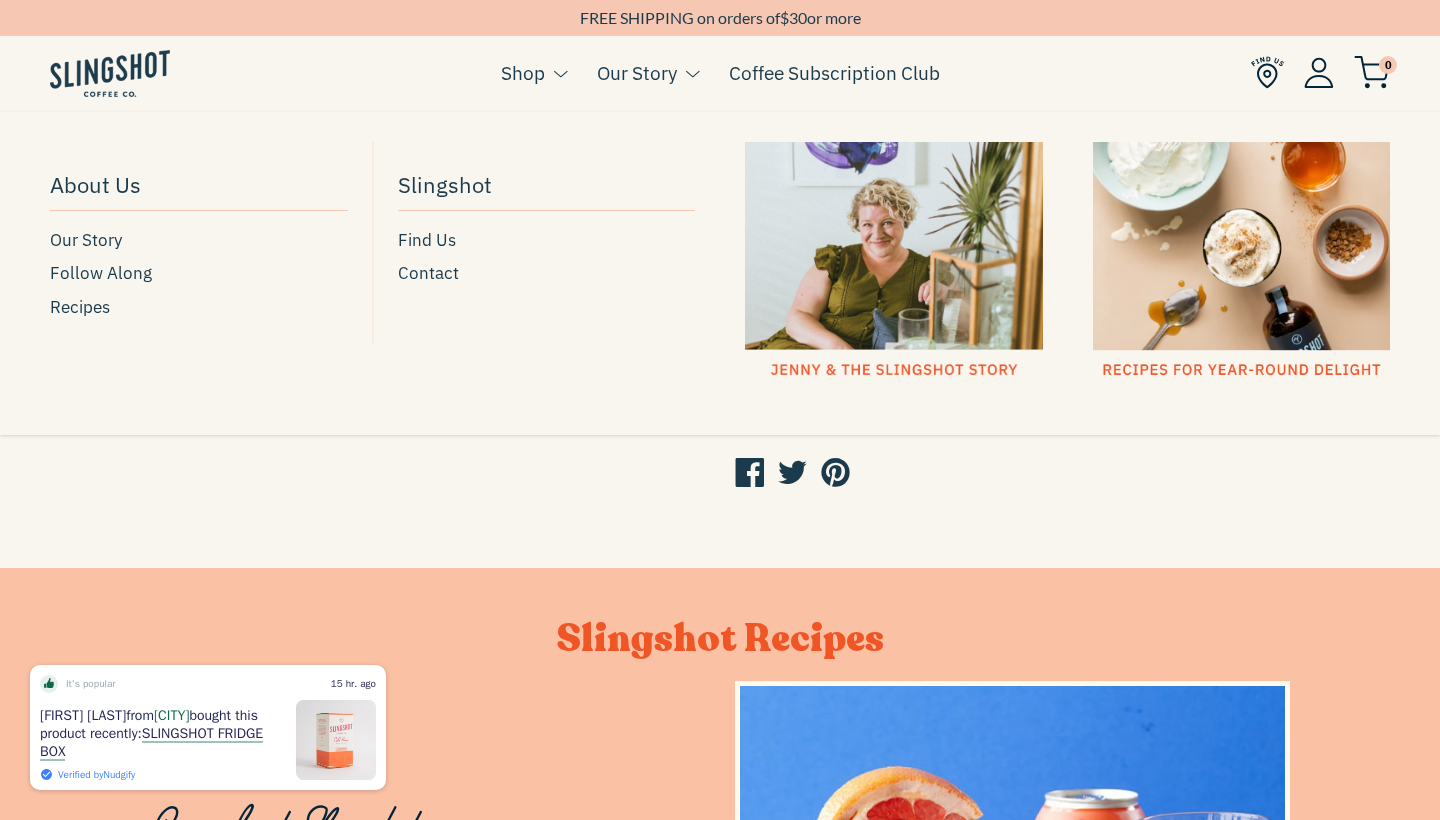 click on "Our Story" at bounding box center (637, 73) 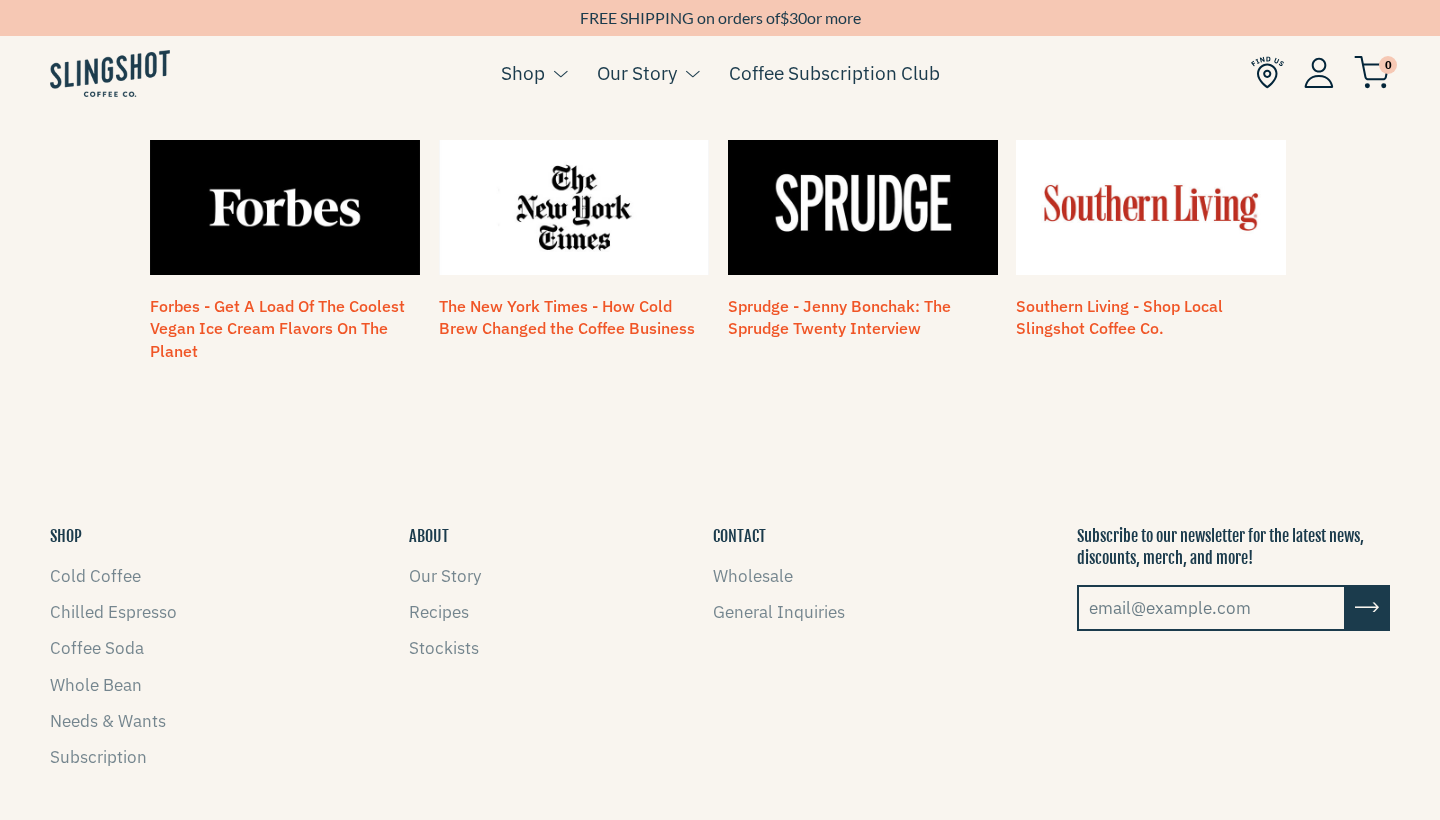 scroll, scrollTop: 1776, scrollLeft: 0, axis: vertical 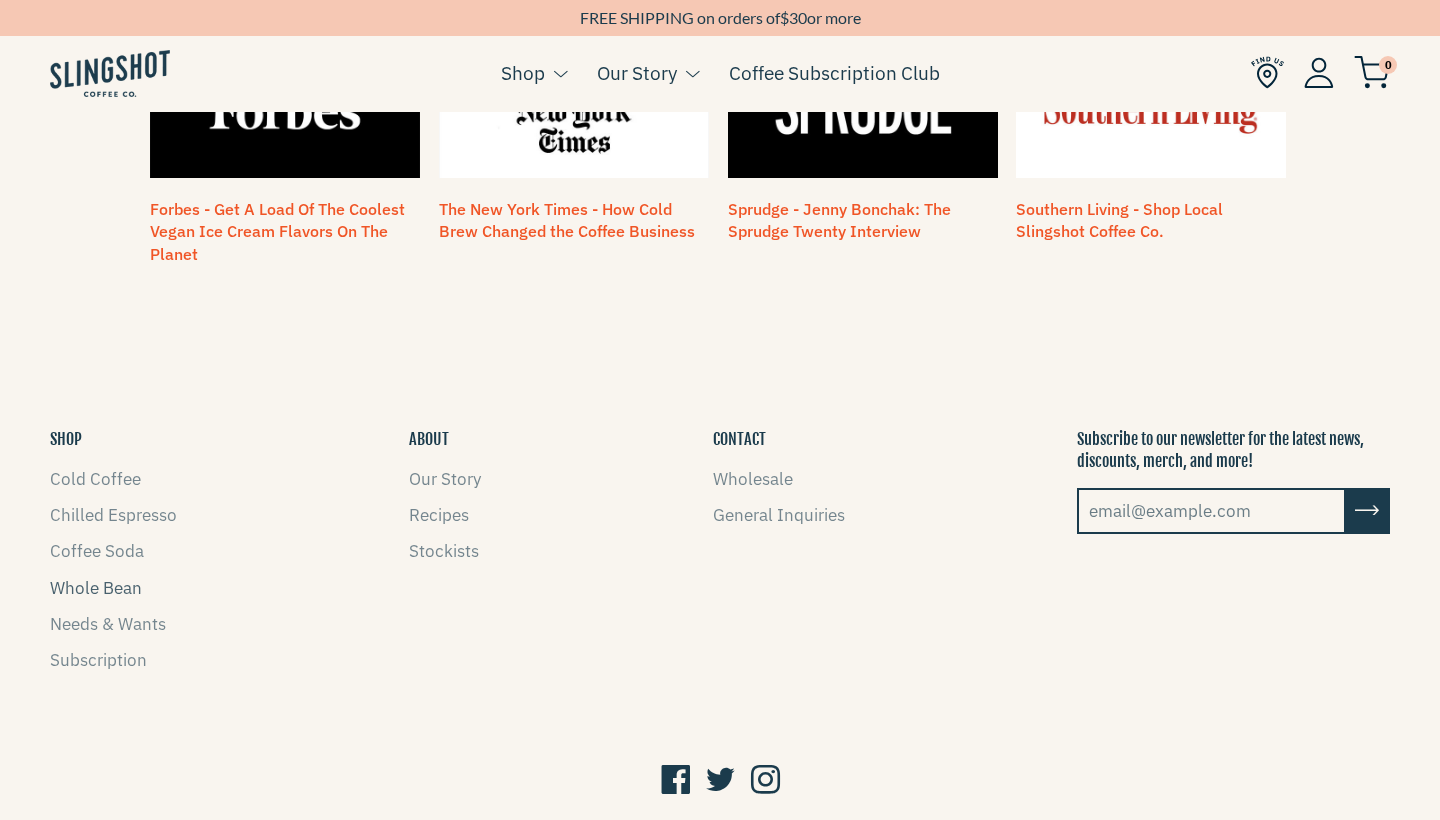 click on "Whole Bean" at bounding box center [96, 588] 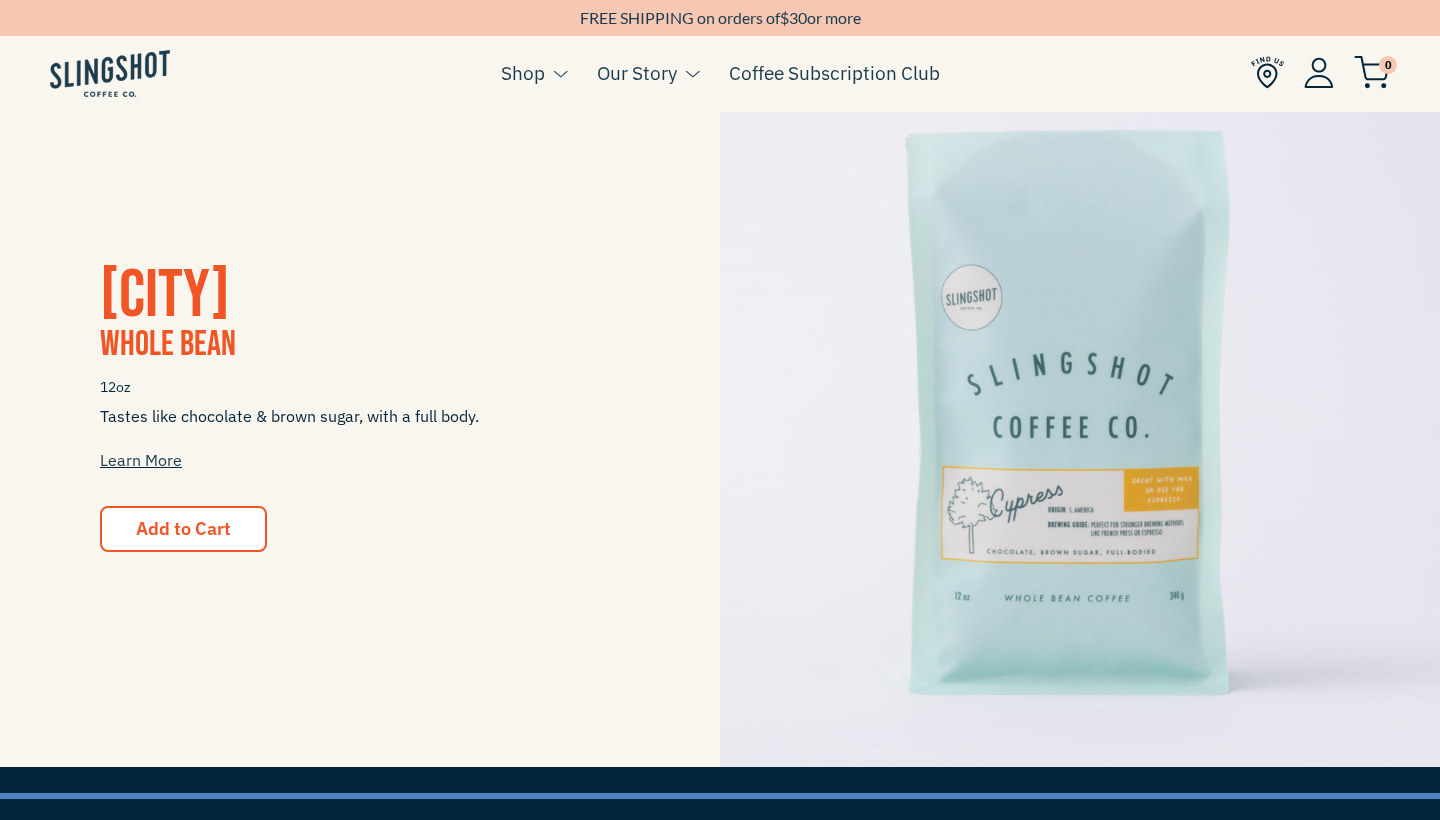 scroll, scrollTop: 1830, scrollLeft: 0, axis: vertical 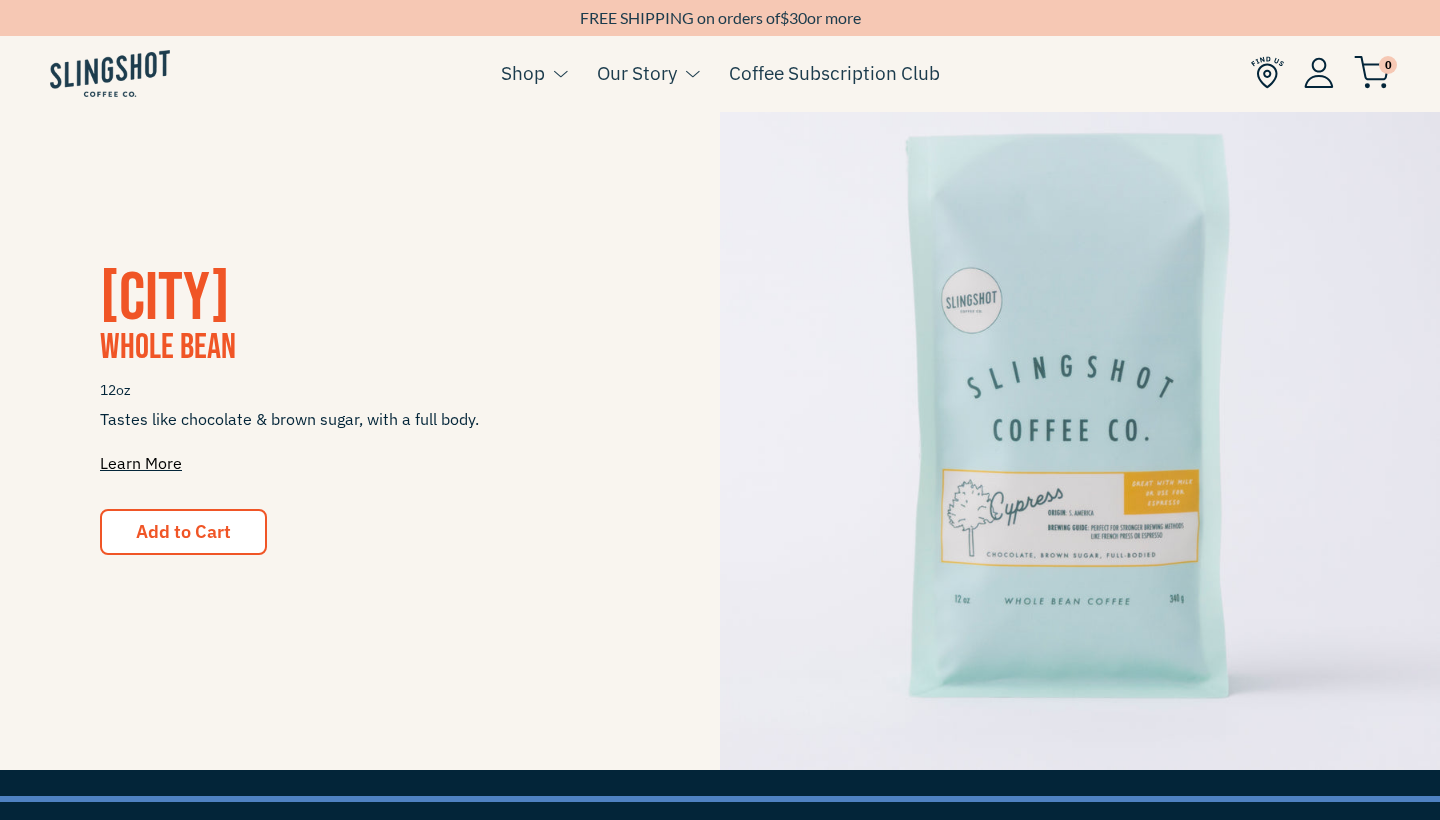 click on "Learn More" at bounding box center (141, 463) 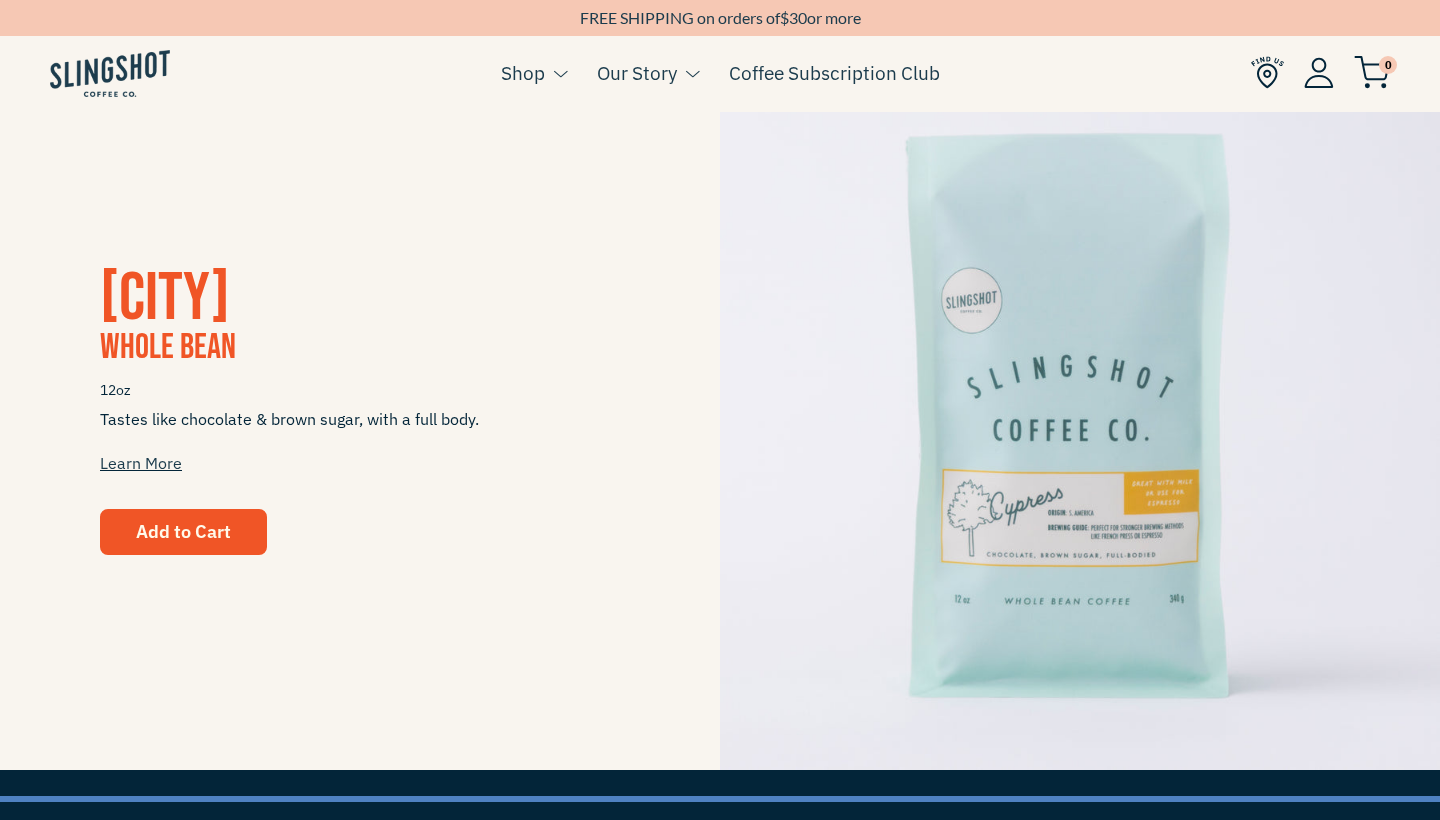 click on "Add to Cart" at bounding box center [183, 531] 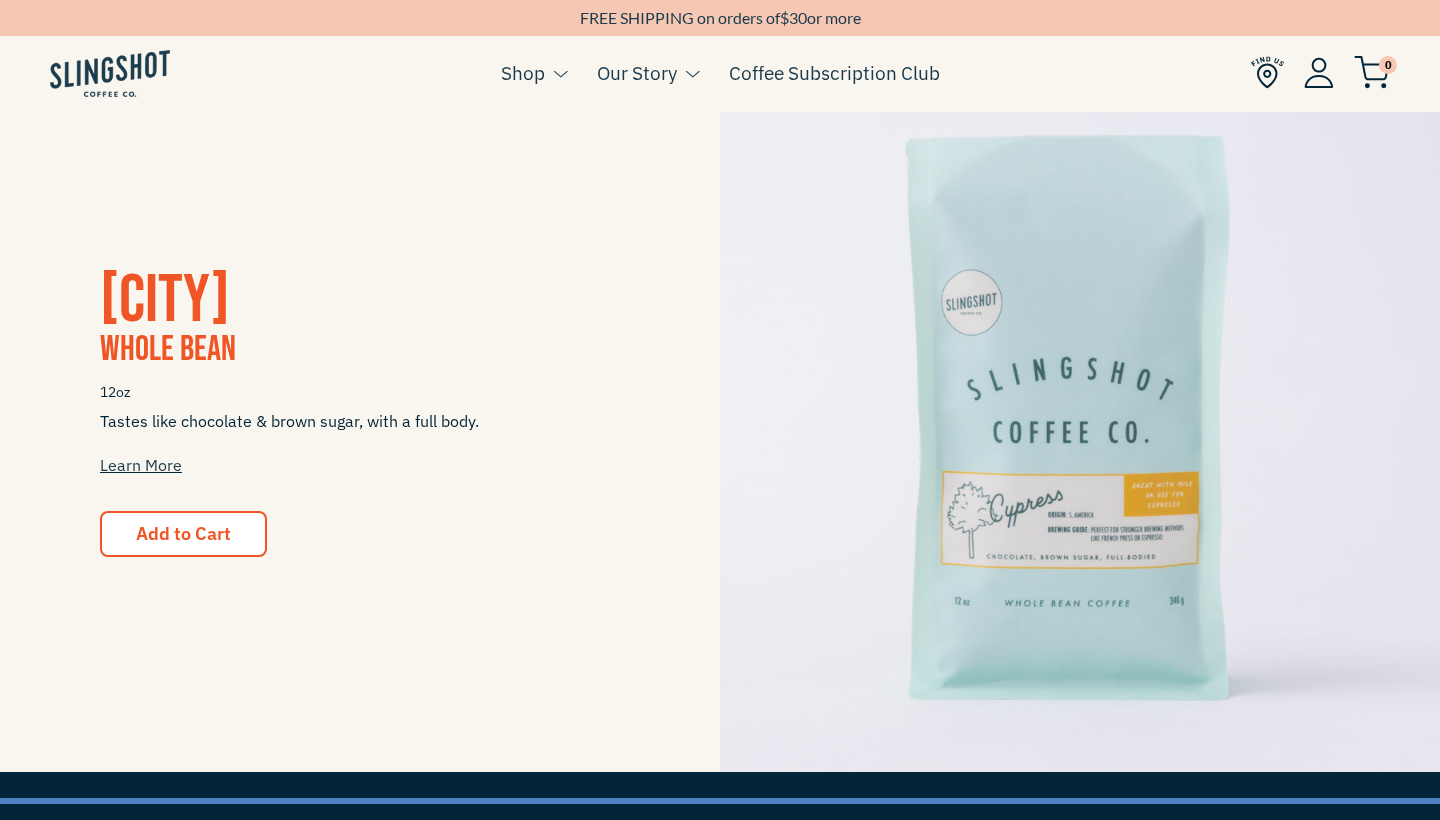 scroll, scrollTop: 1823, scrollLeft: 0, axis: vertical 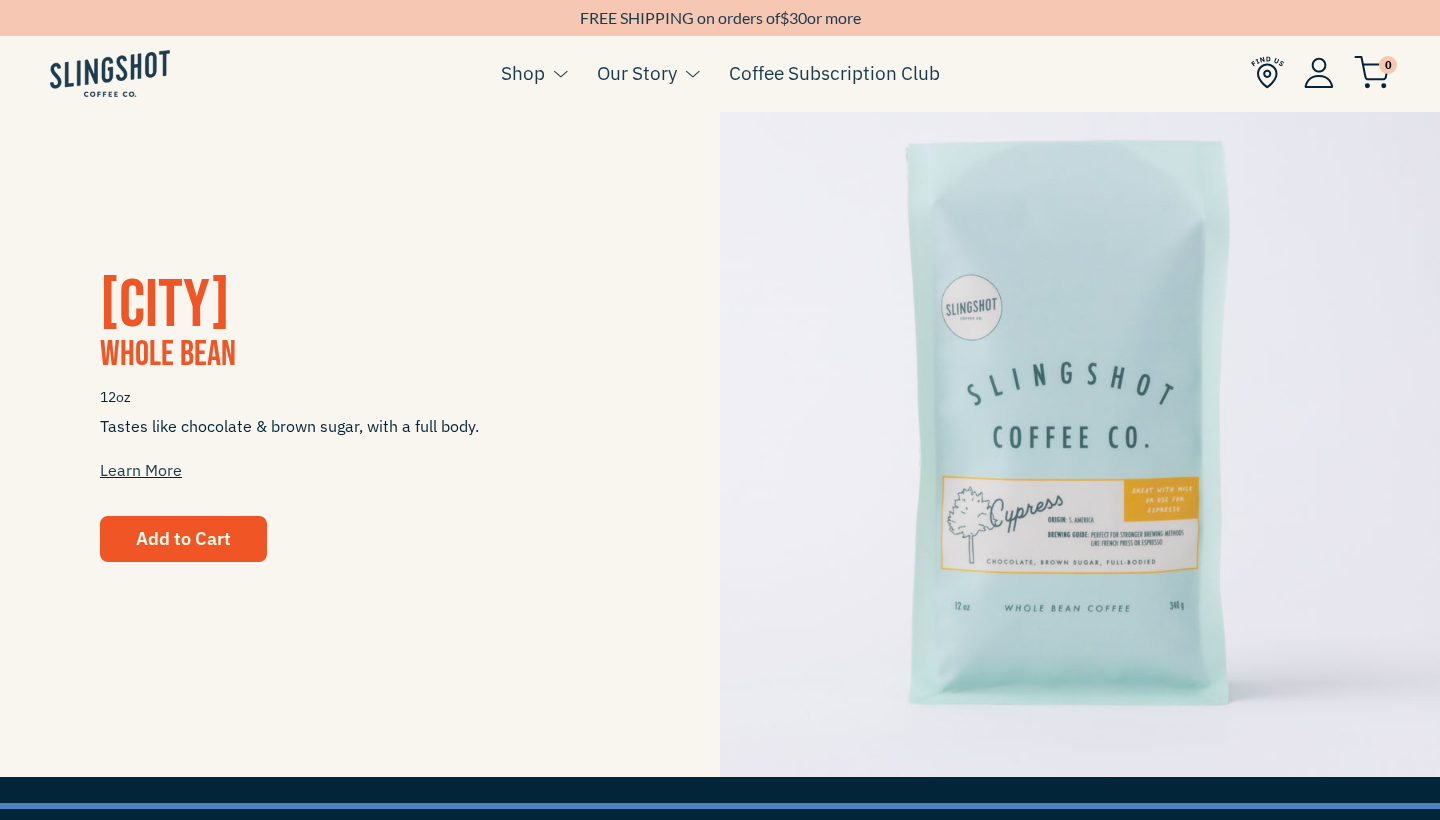 click on "Add to Cart" at bounding box center [183, 539] 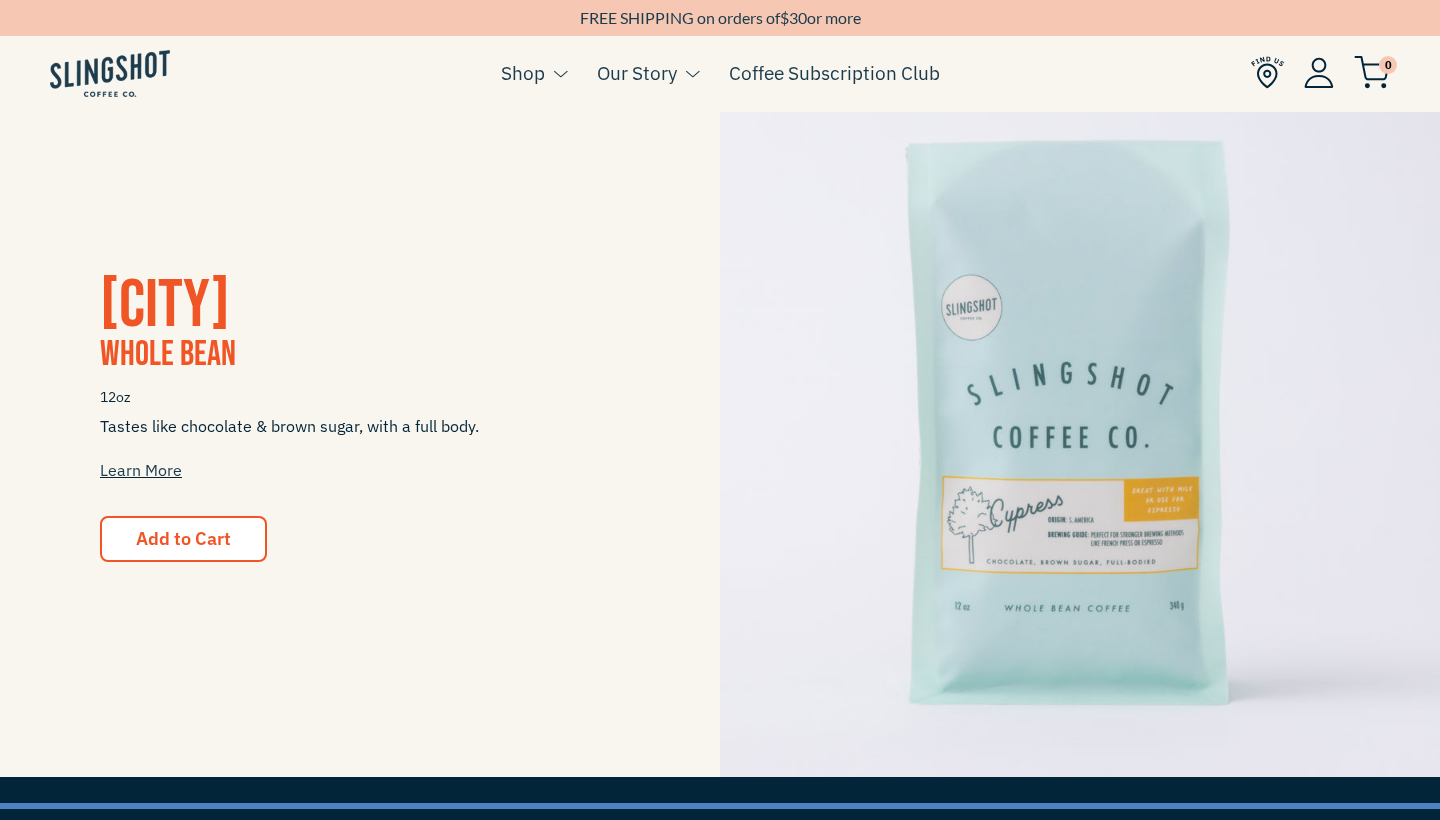 click at bounding box center [1080, 417] 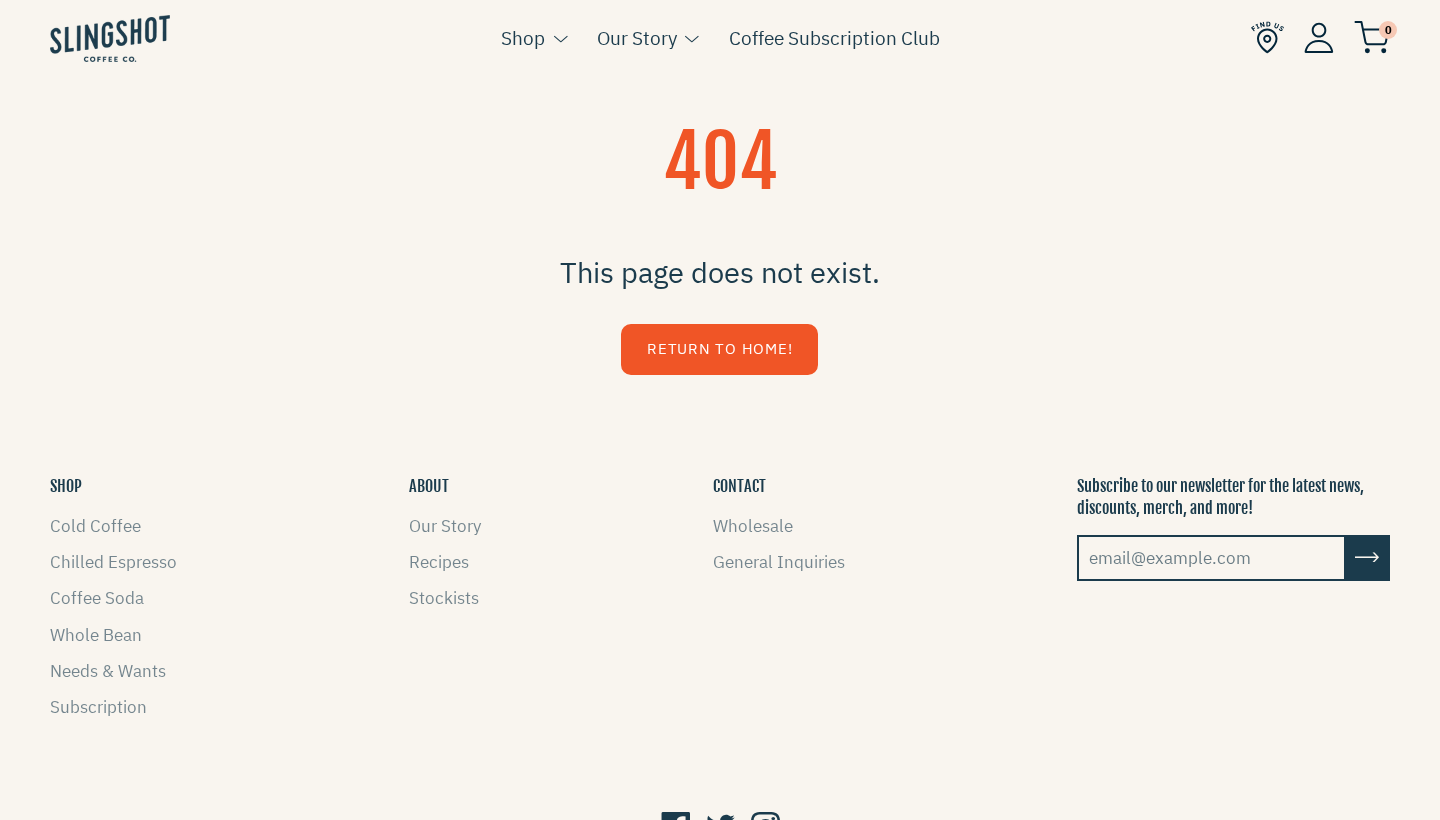 scroll, scrollTop: 0, scrollLeft: 0, axis: both 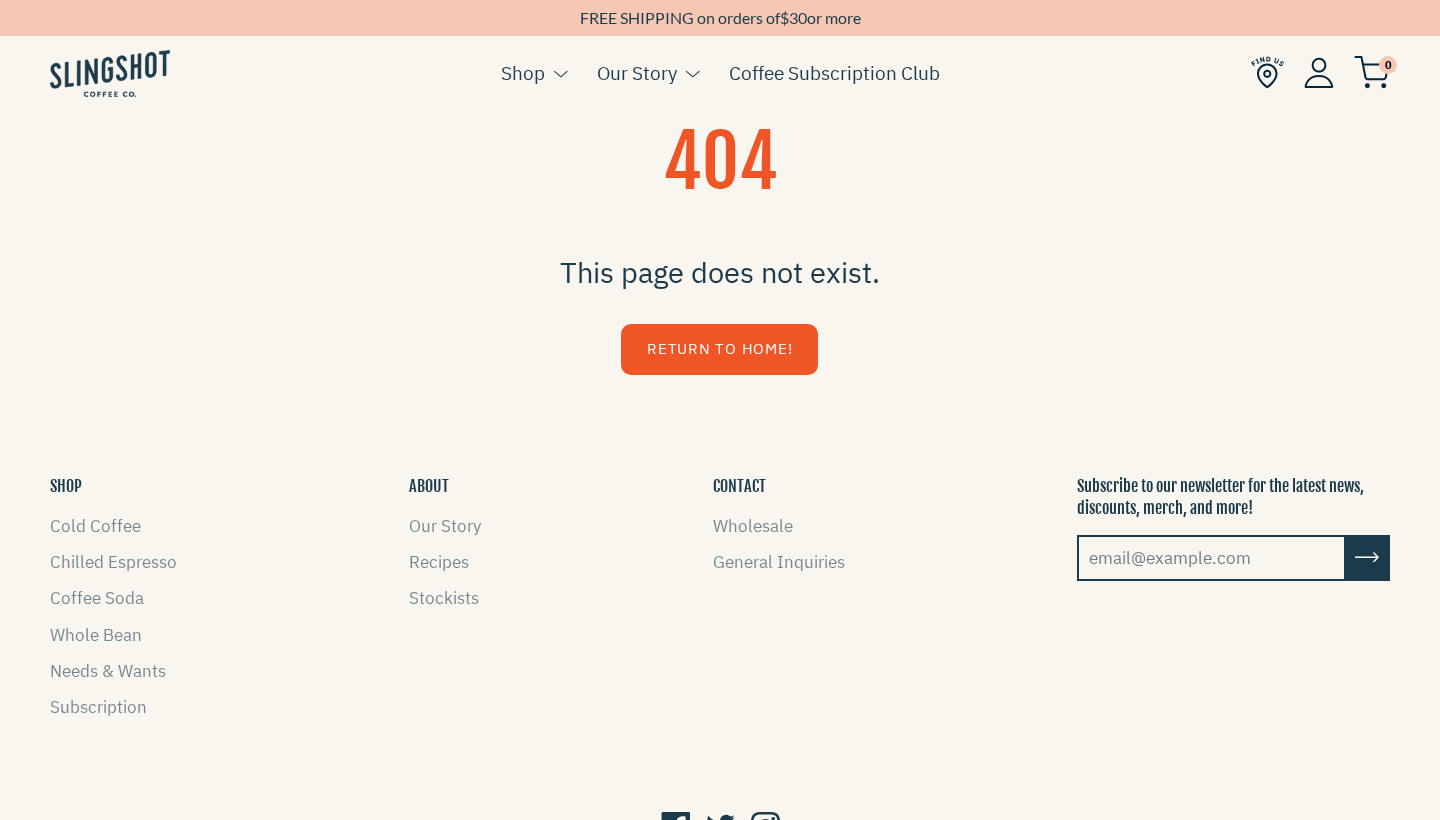click on "Return to Home!" at bounding box center [719, 349] 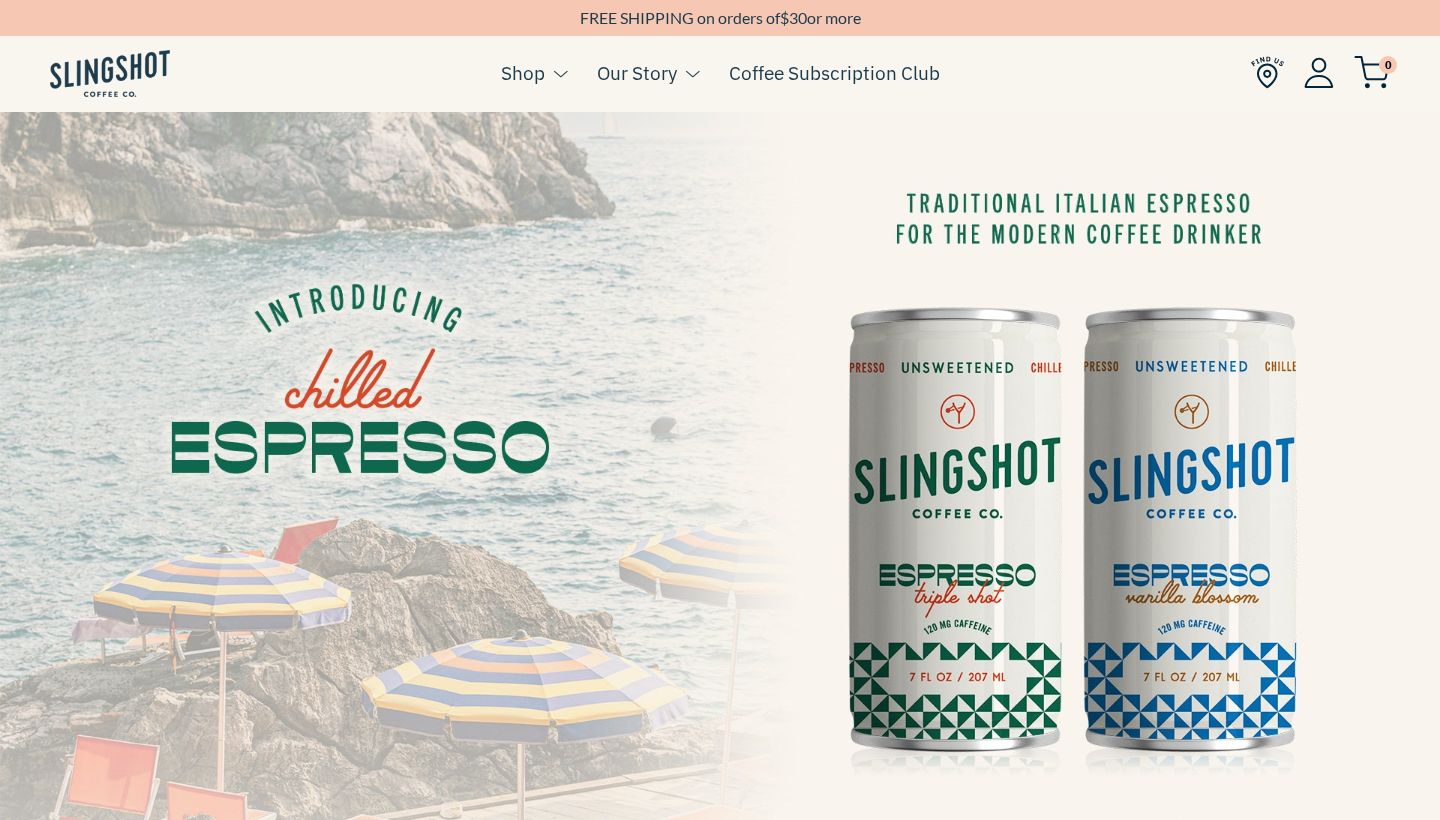 scroll, scrollTop: 0, scrollLeft: 0, axis: both 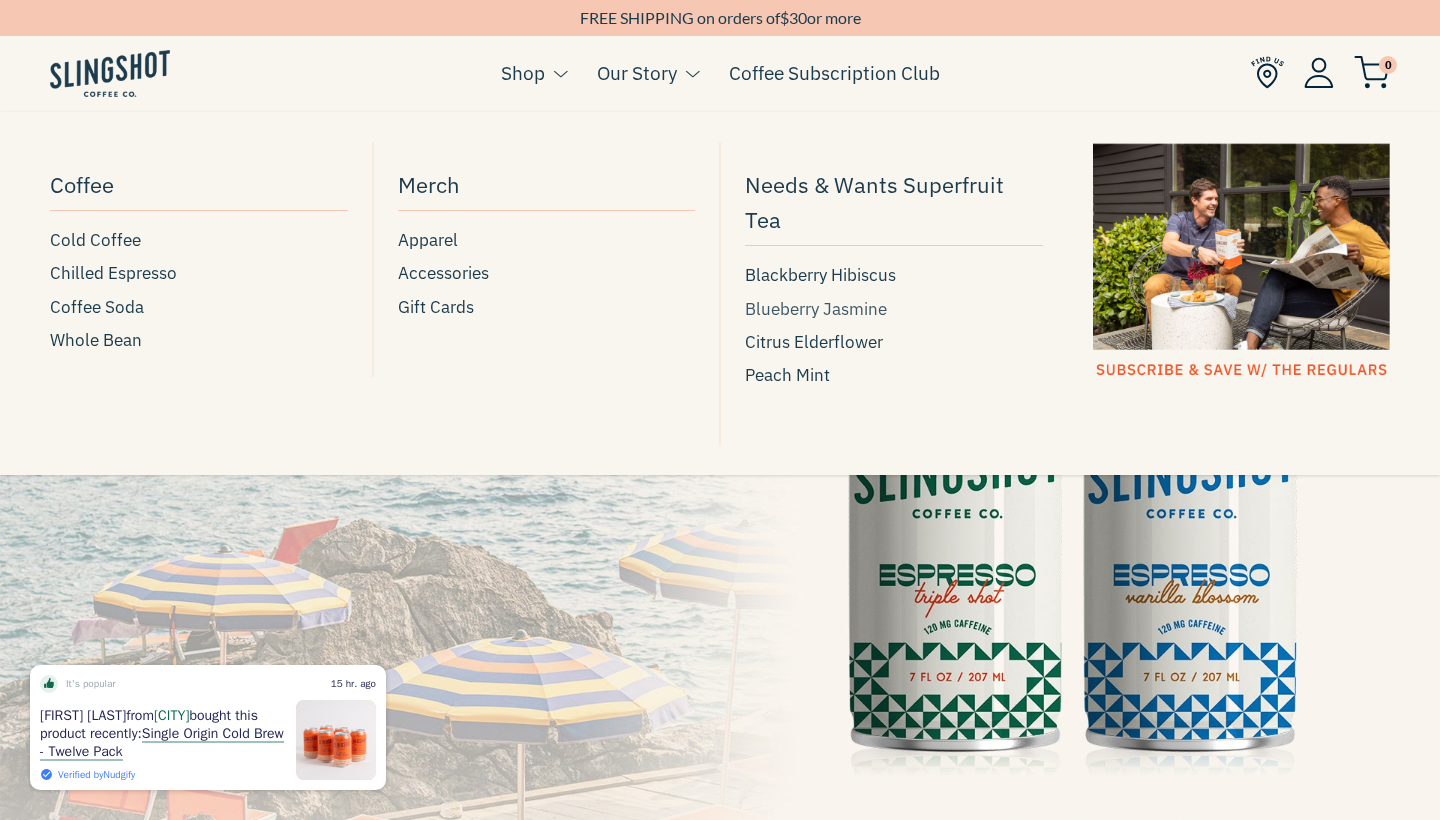 click on "Blueberry Jasmine" at bounding box center (816, 309) 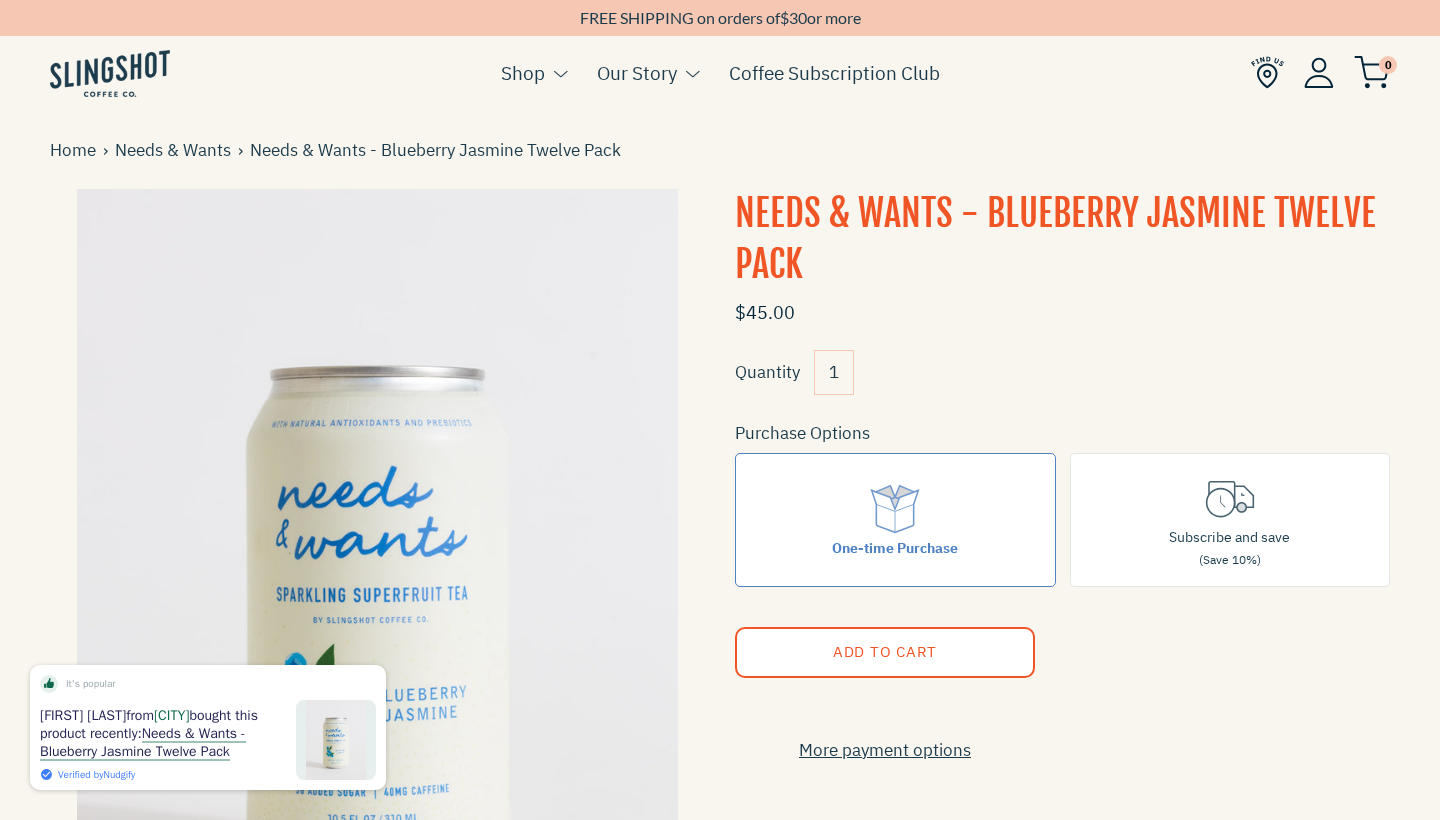 scroll, scrollTop: 0, scrollLeft: 0, axis: both 